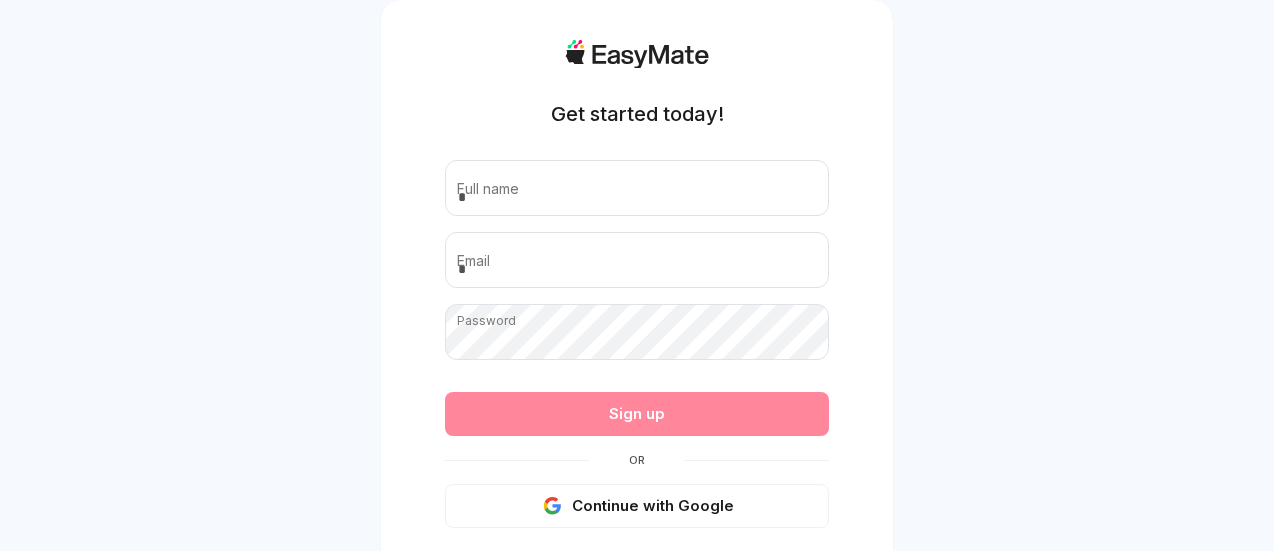 scroll, scrollTop: 0, scrollLeft: 0, axis: both 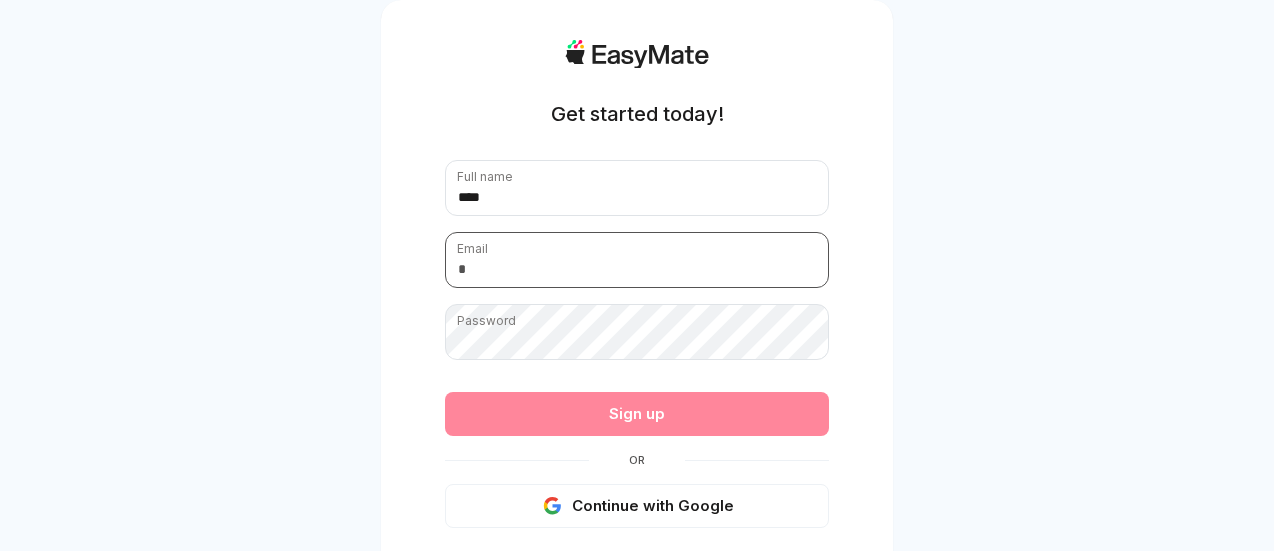 click at bounding box center (637, 260) 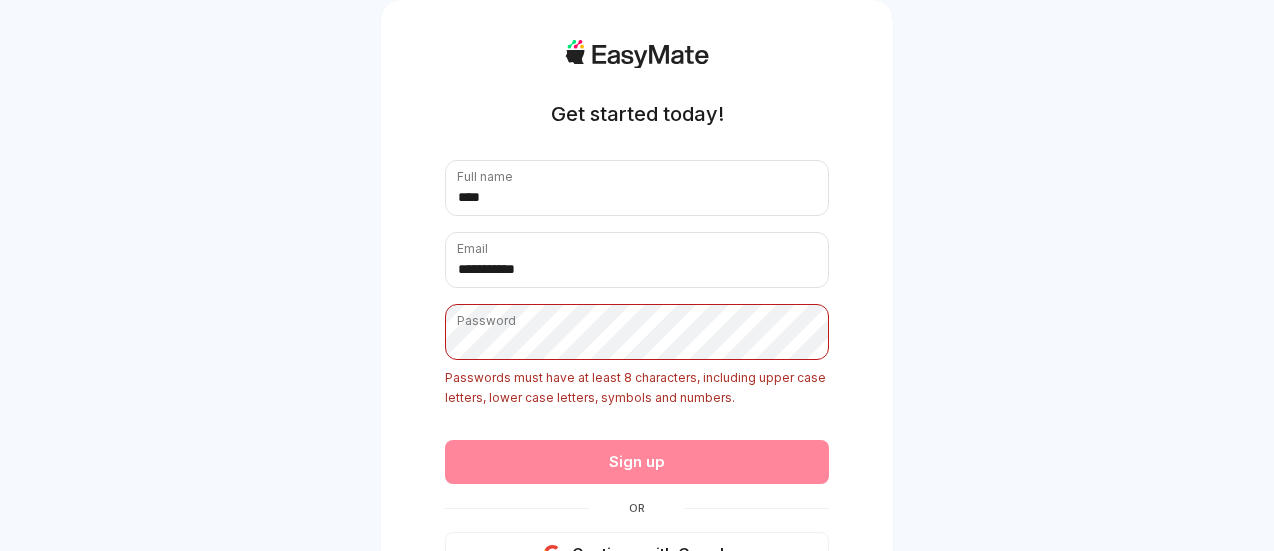 click on "**********" at bounding box center [637, 368] 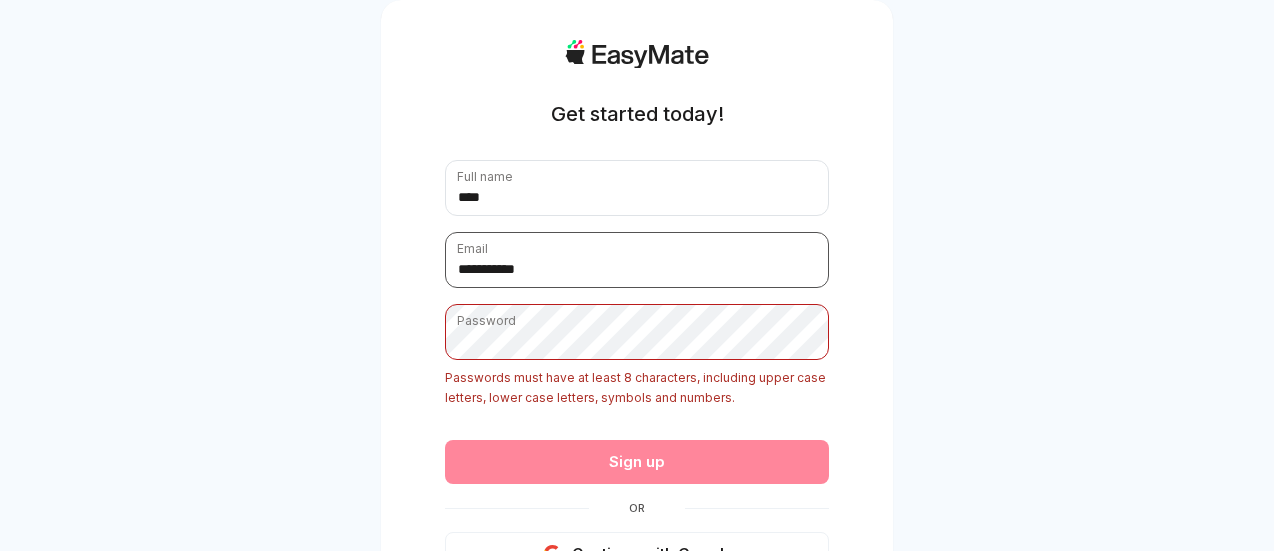 type on "**********" 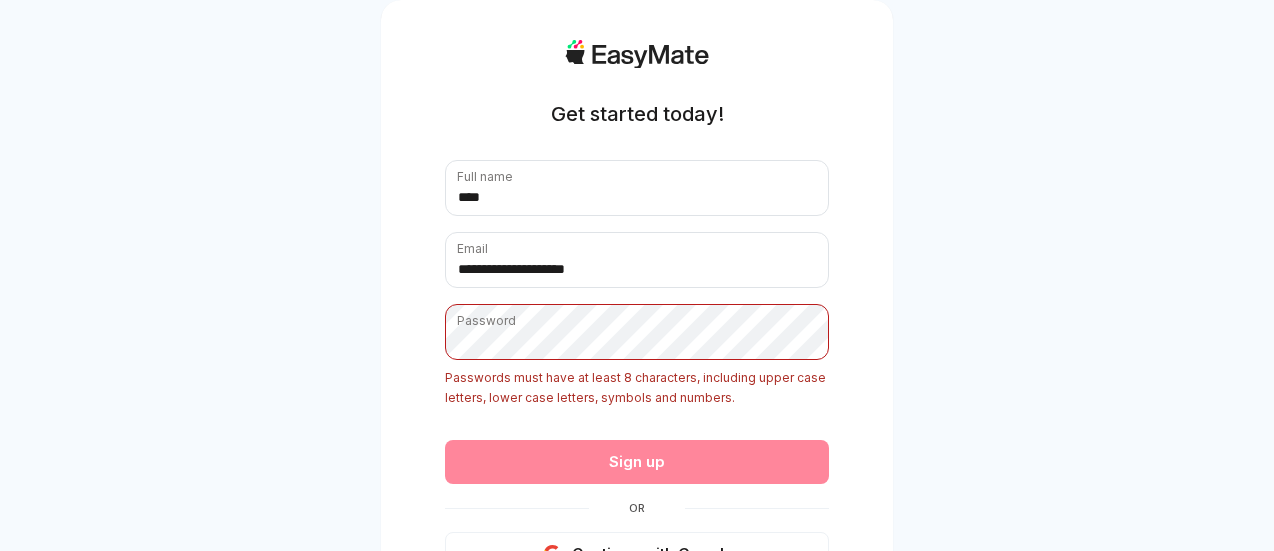 click on "Sign up" at bounding box center (637, 462) 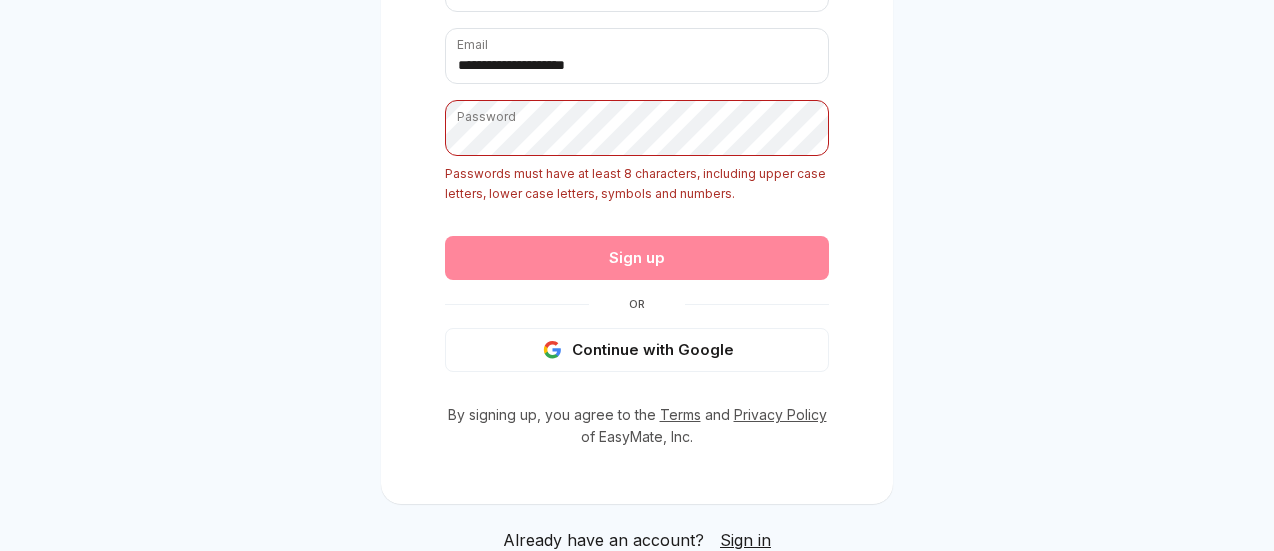 scroll, scrollTop: 204, scrollLeft: 0, axis: vertical 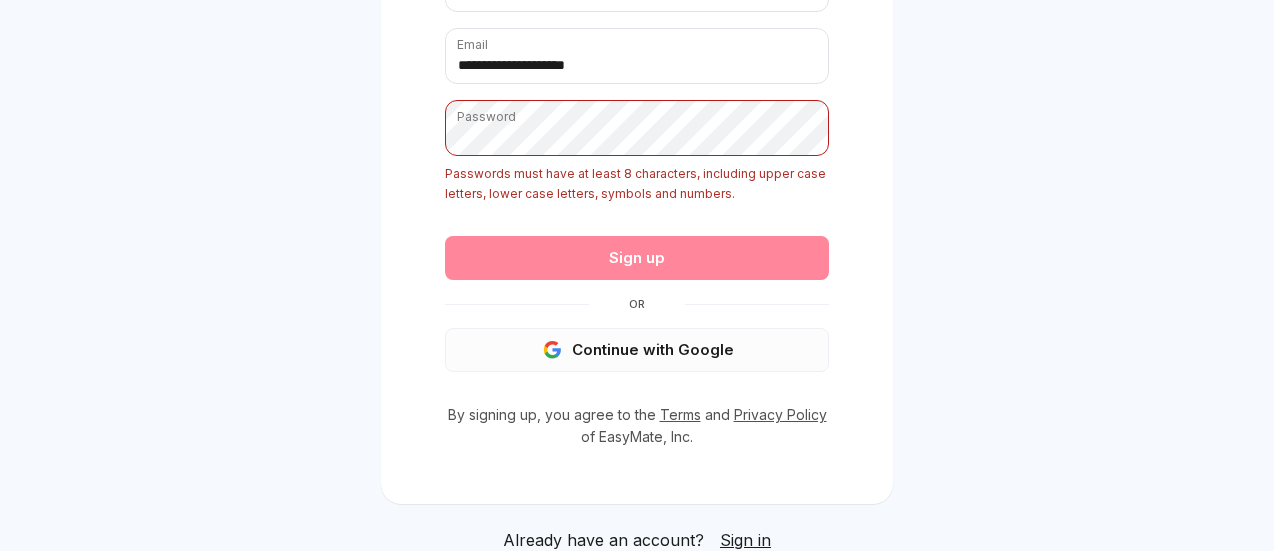 click on "Continue with Google" at bounding box center [637, 350] 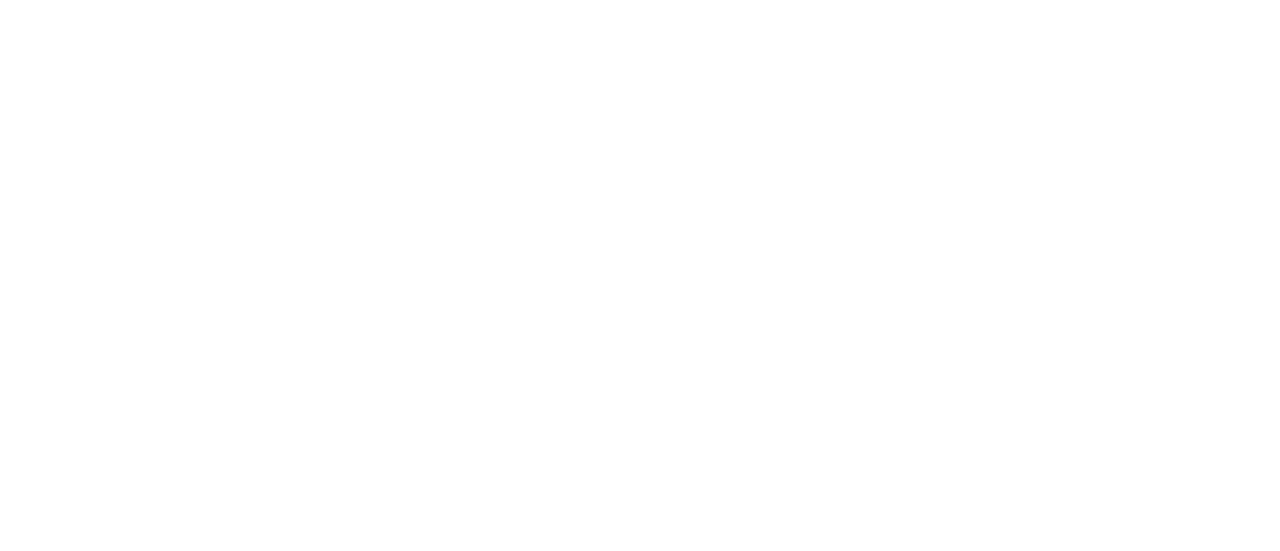 scroll, scrollTop: 0, scrollLeft: 0, axis: both 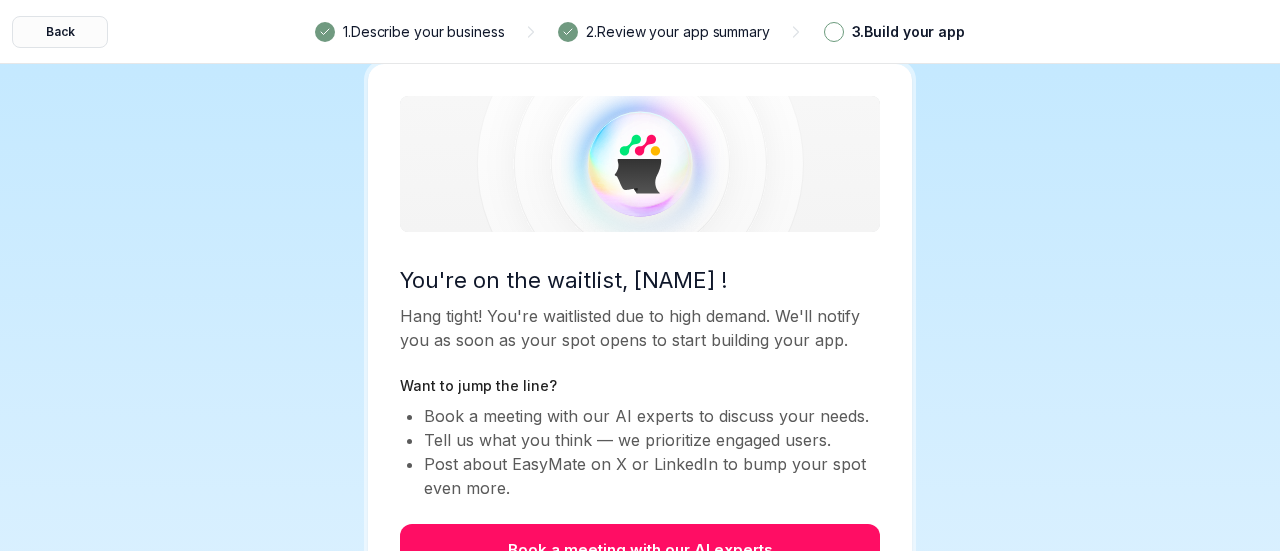 click on "Back" at bounding box center (60, 32) 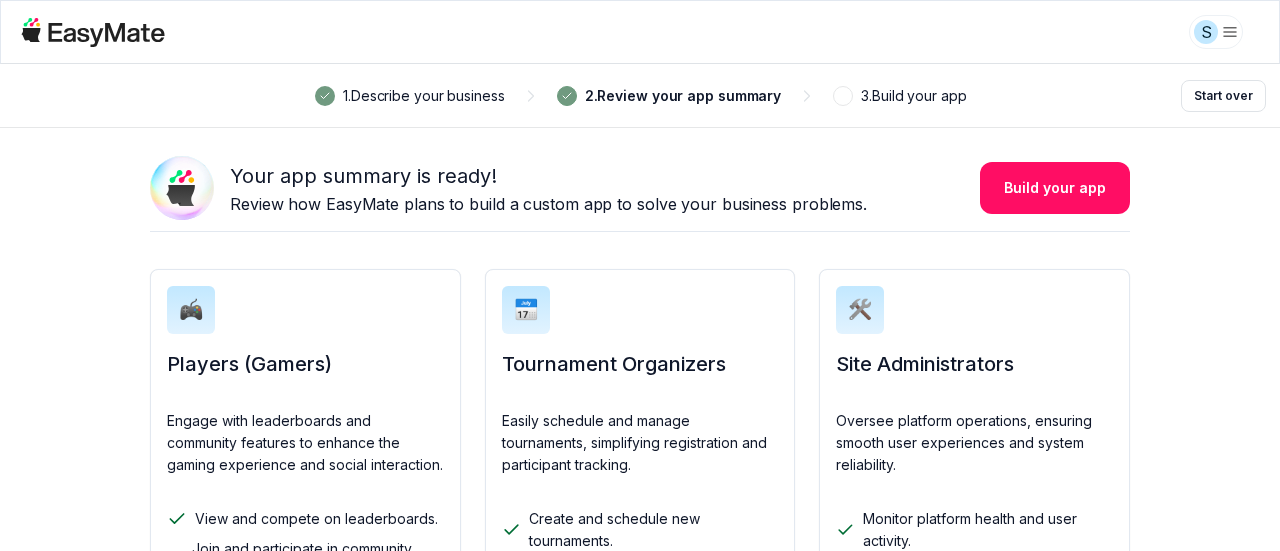 scroll, scrollTop: 357, scrollLeft: 0, axis: vertical 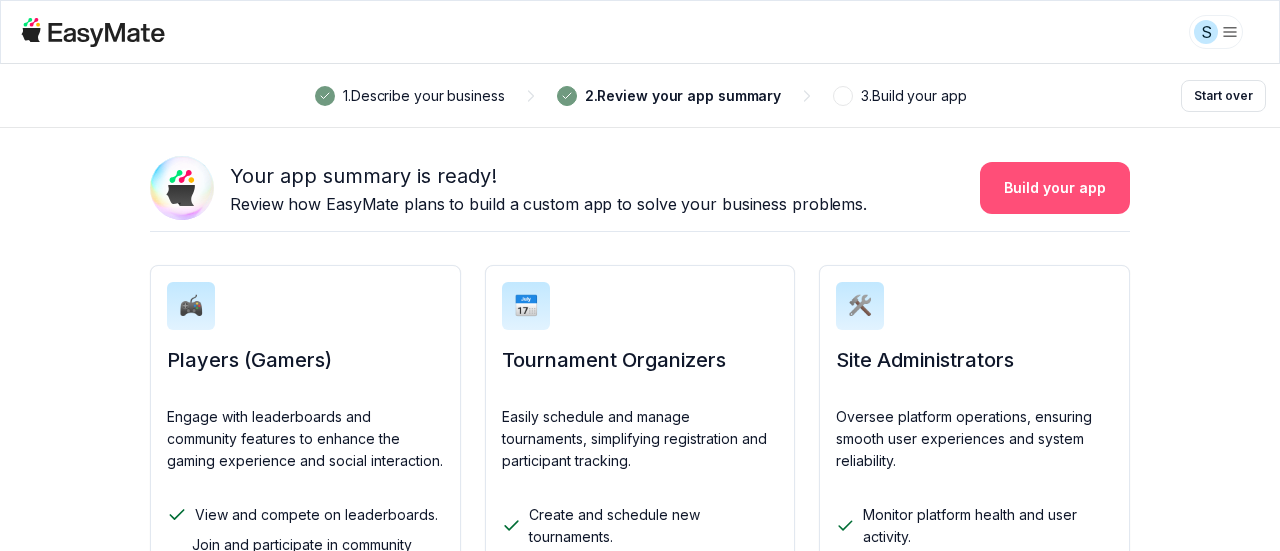 click on "Build your app" at bounding box center [1055, 188] 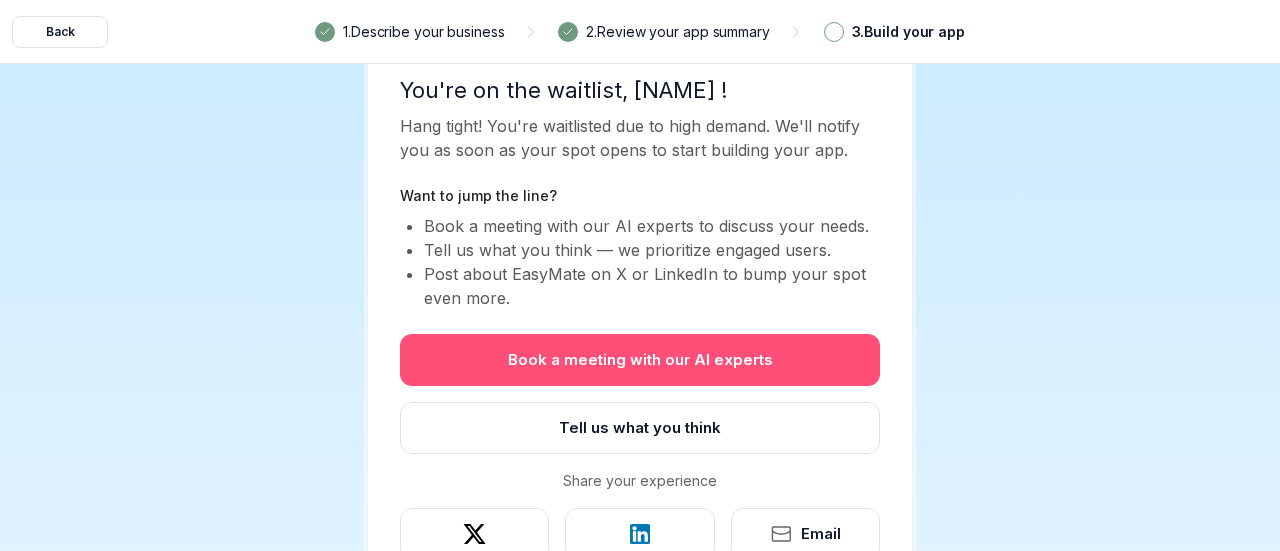 scroll, scrollTop: 230, scrollLeft: 0, axis: vertical 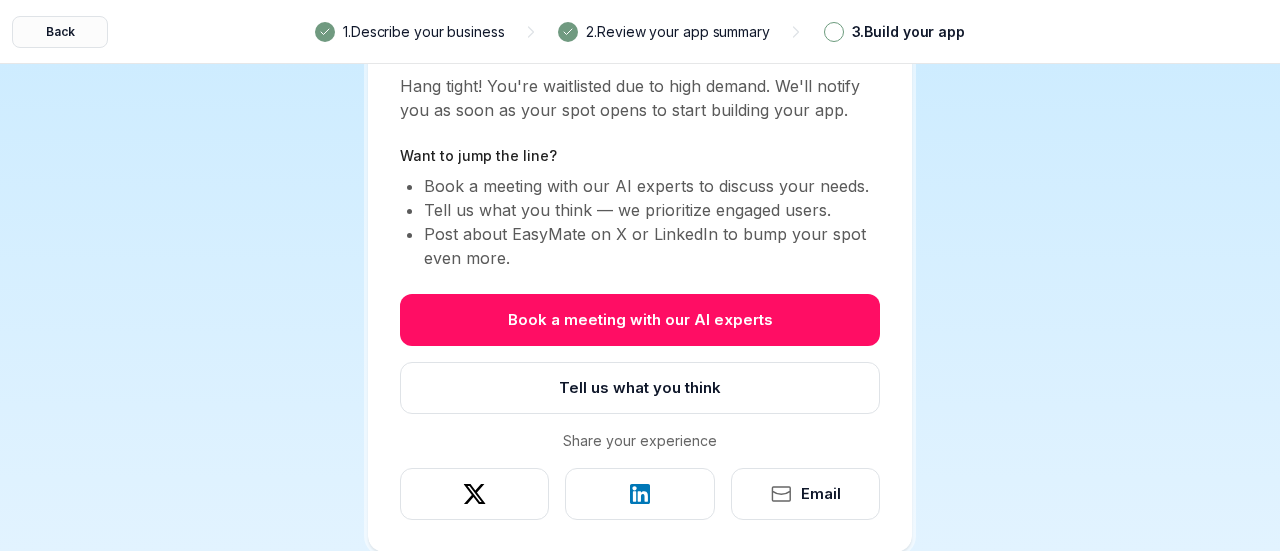 click on "Back" at bounding box center (60, 32) 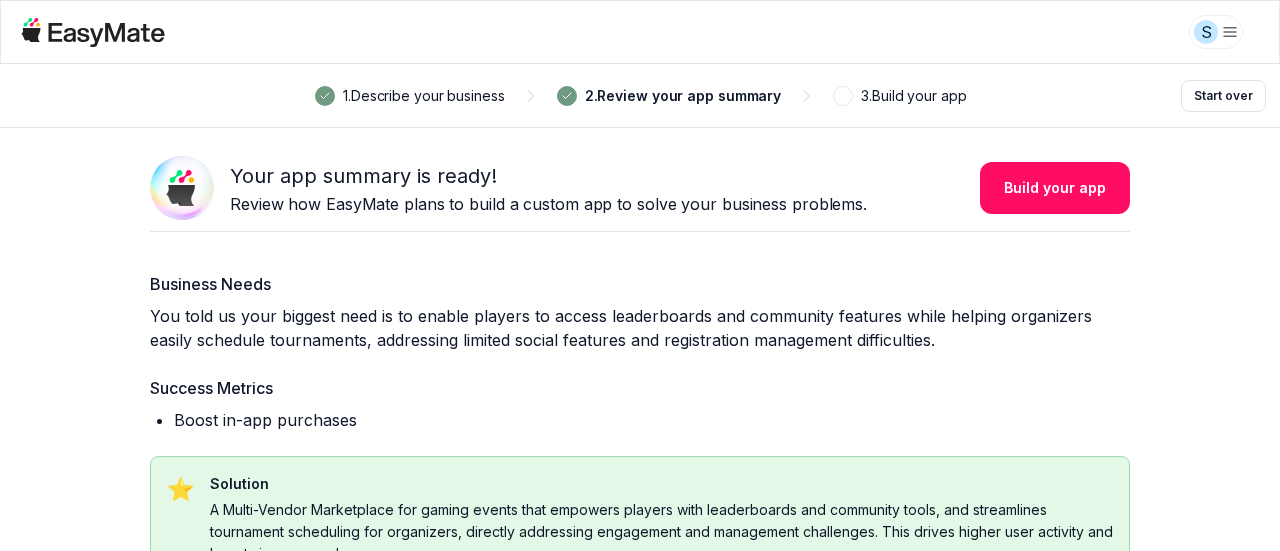 scroll, scrollTop: 0, scrollLeft: 0, axis: both 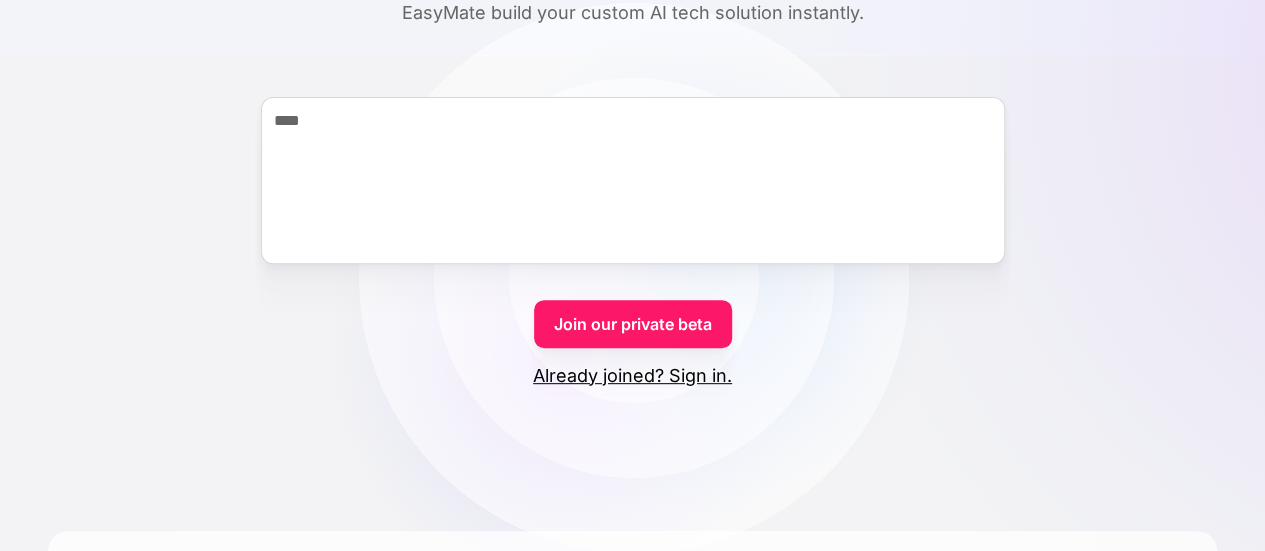 type on "****" 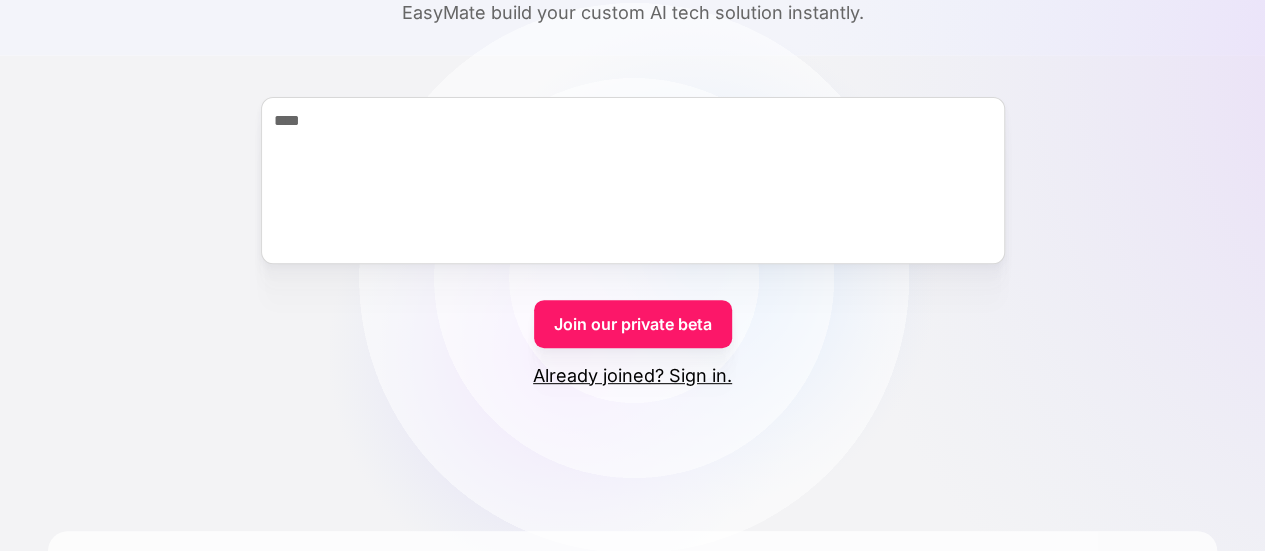 click on "Join our private beta" at bounding box center (633, 324) 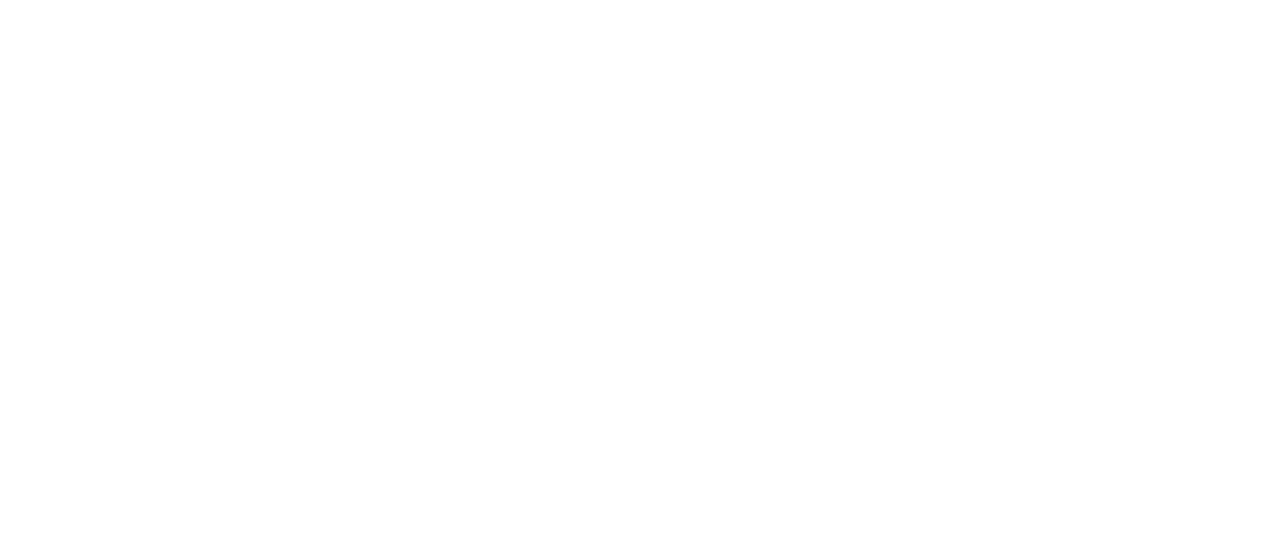 scroll, scrollTop: 0, scrollLeft: 0, axis: both 